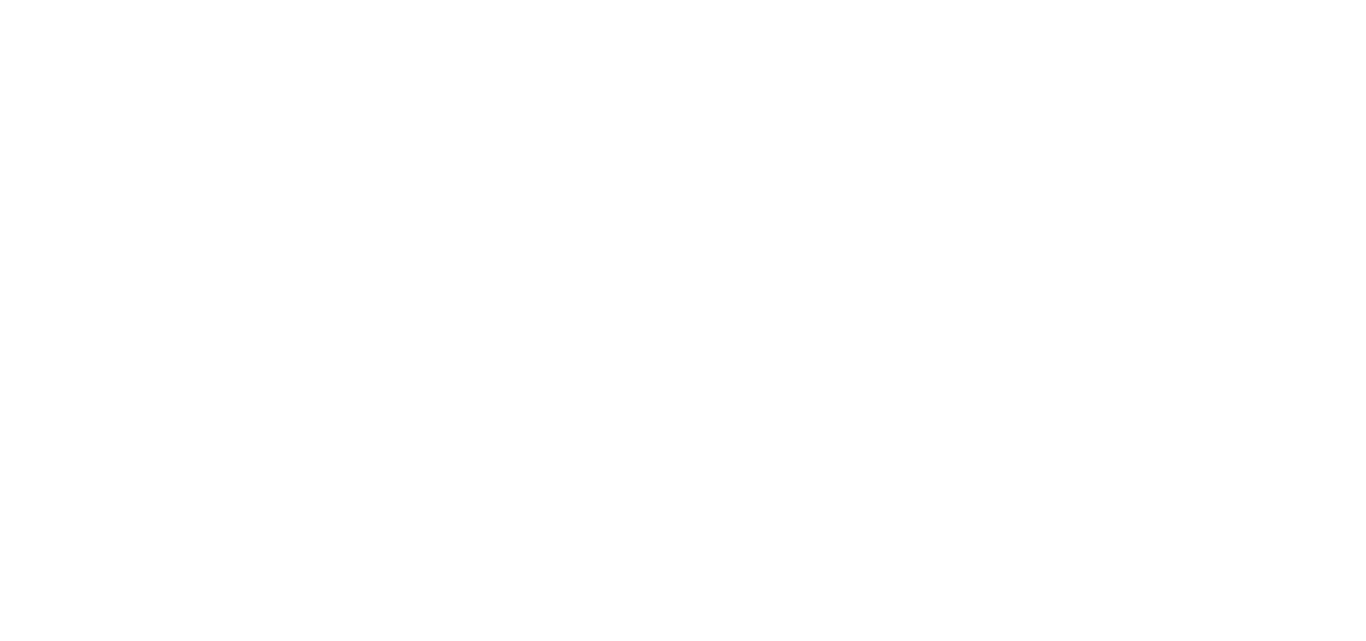 scroll, scrollTop: 0, scrollLeft: 0, axis: both 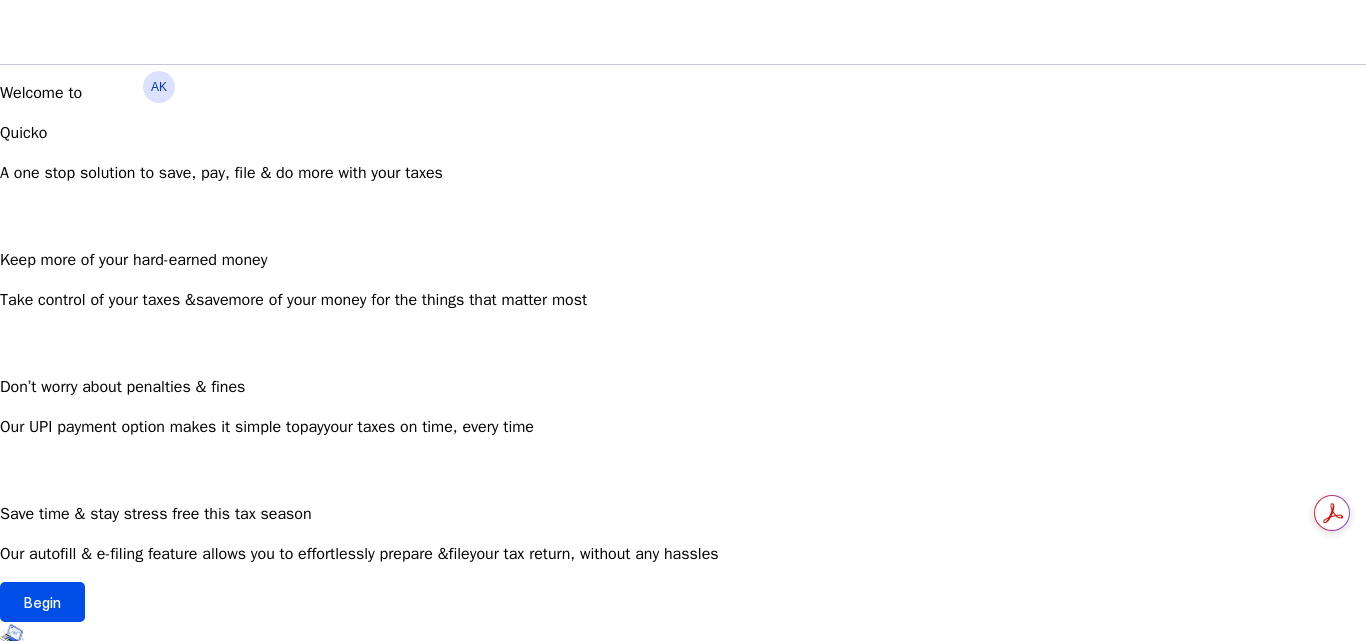 click on "AK" at bounding box center [159, 87] 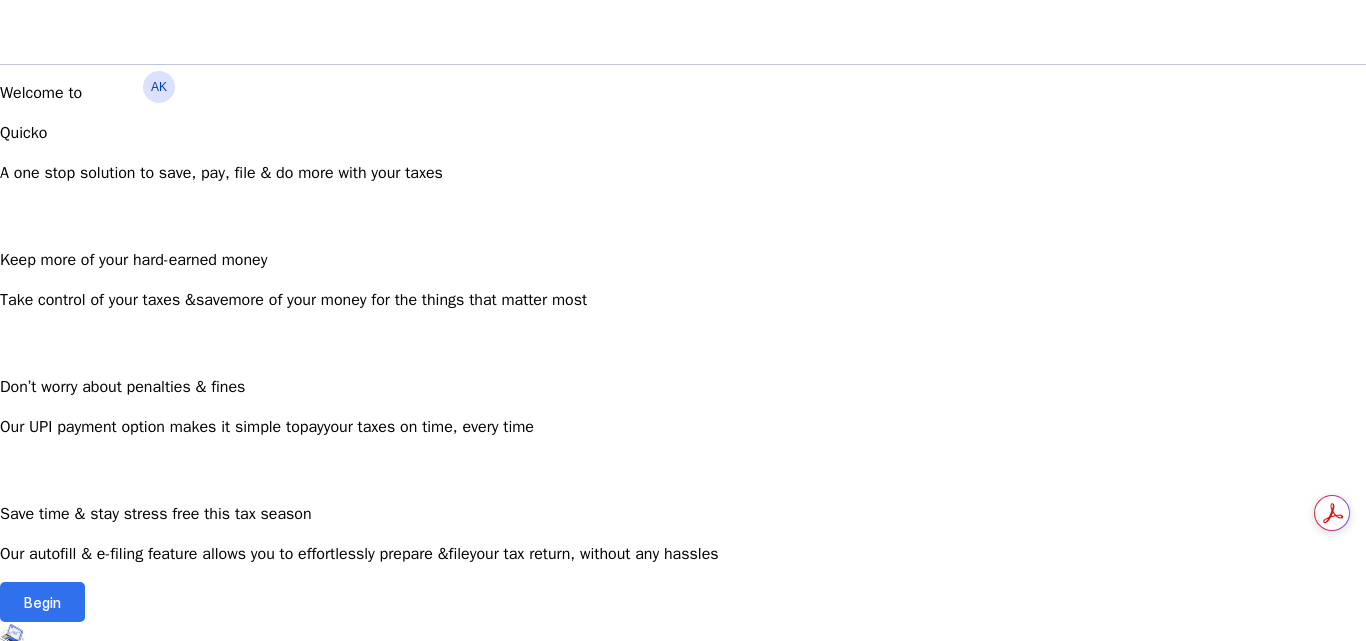 click at bounding box center [42, 602] 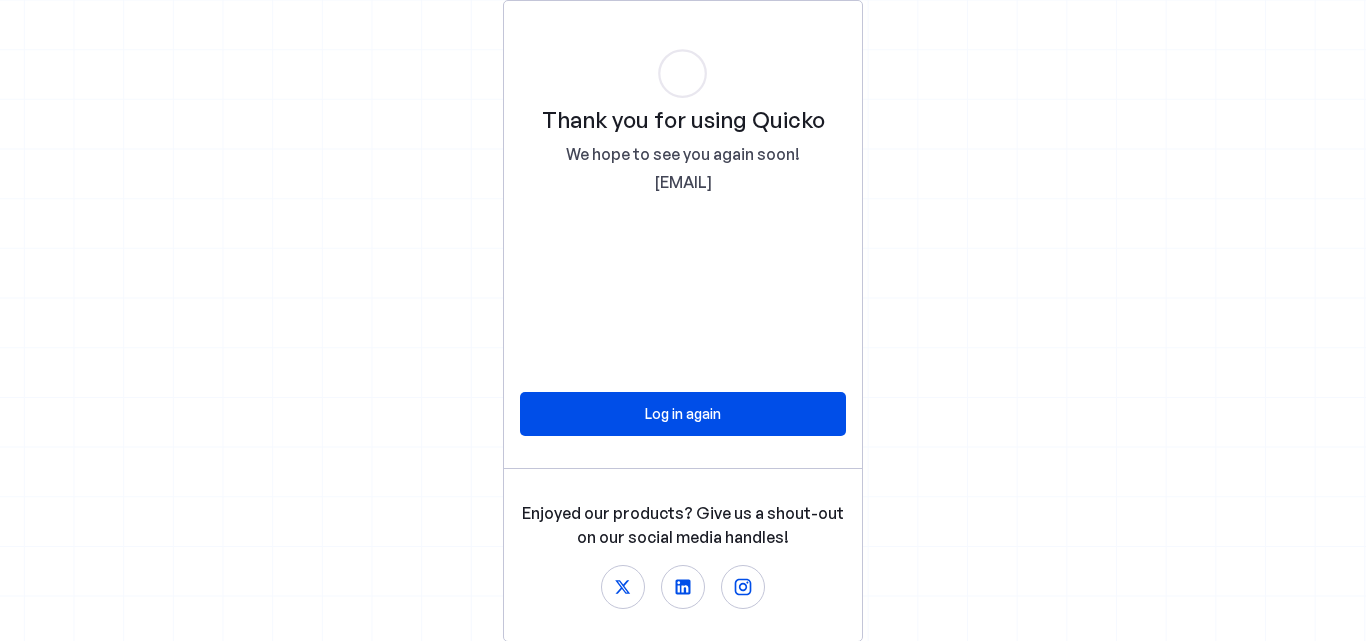 scroll, scrollTop: 0, scrollLeft: 0, axis: both 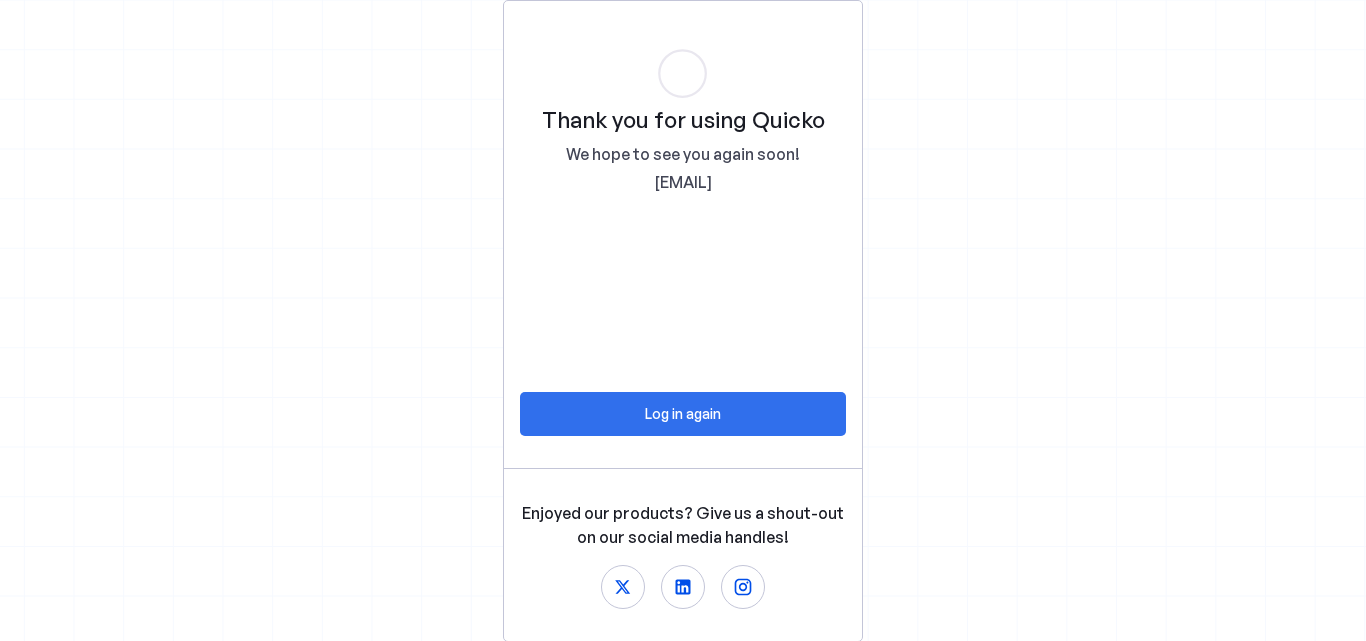 click on "Log in again" at bounding box center (683, 413) 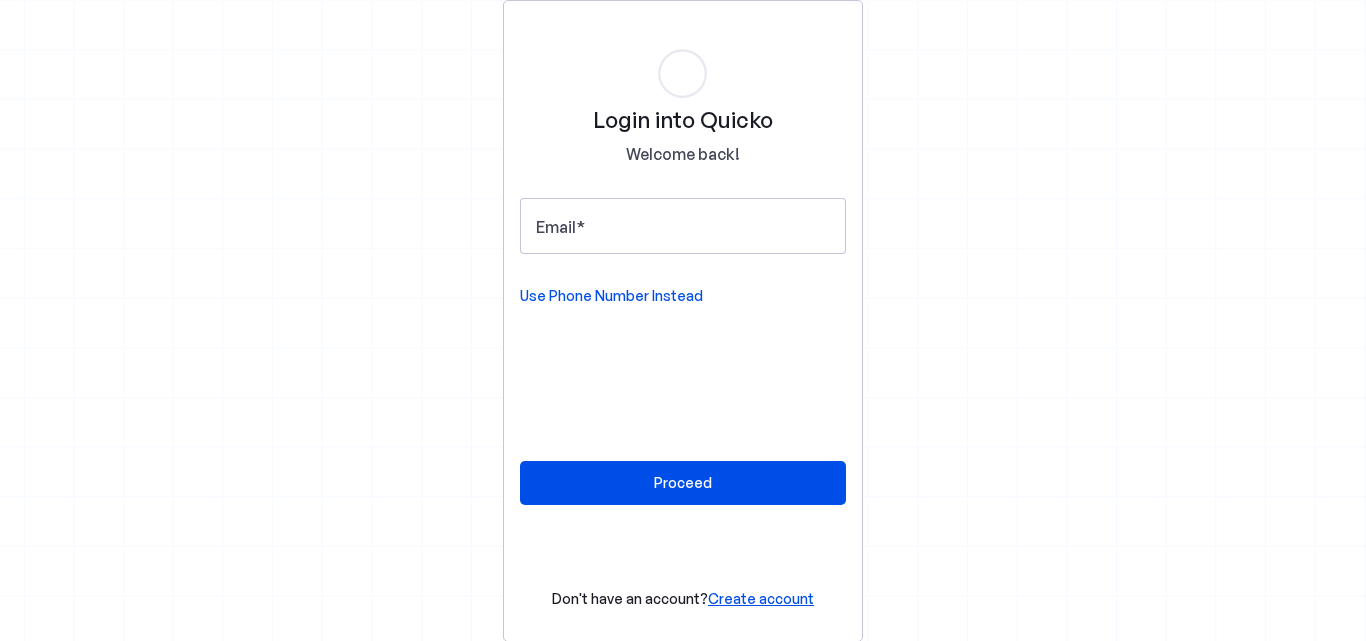 click on "Use Phone Number Instead" at bounding box center [611, 296] 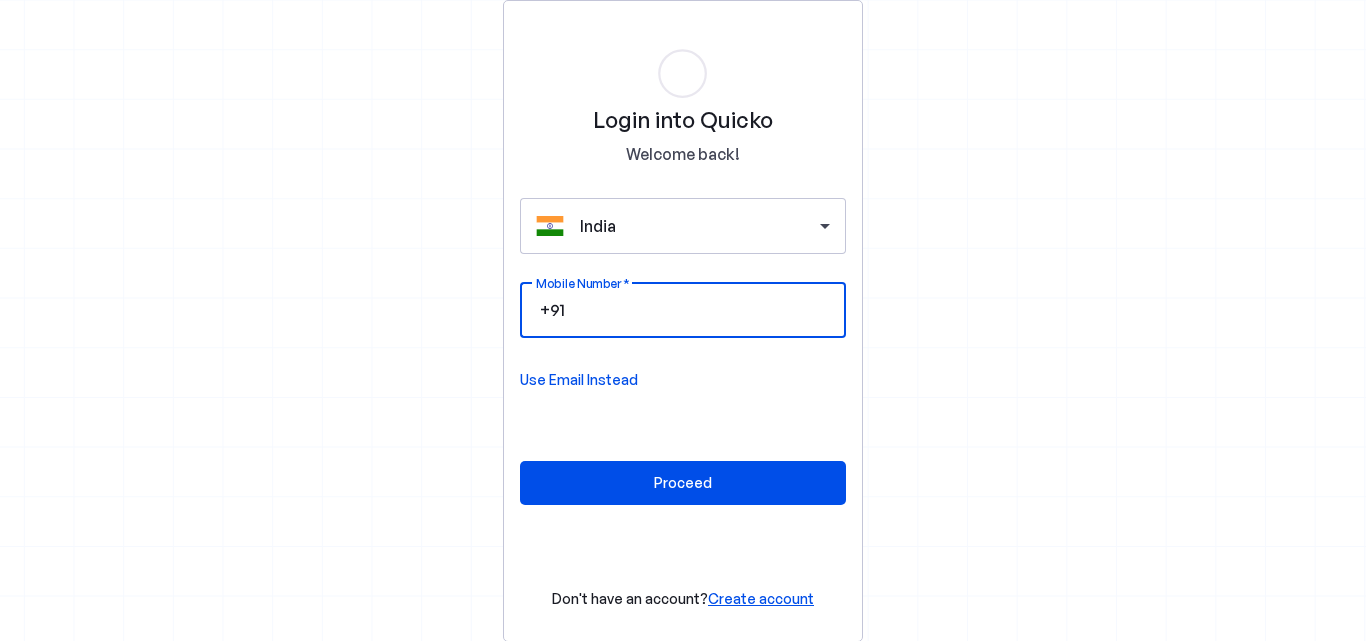 click on "Mobile Number" at bounding box center (699, 310) 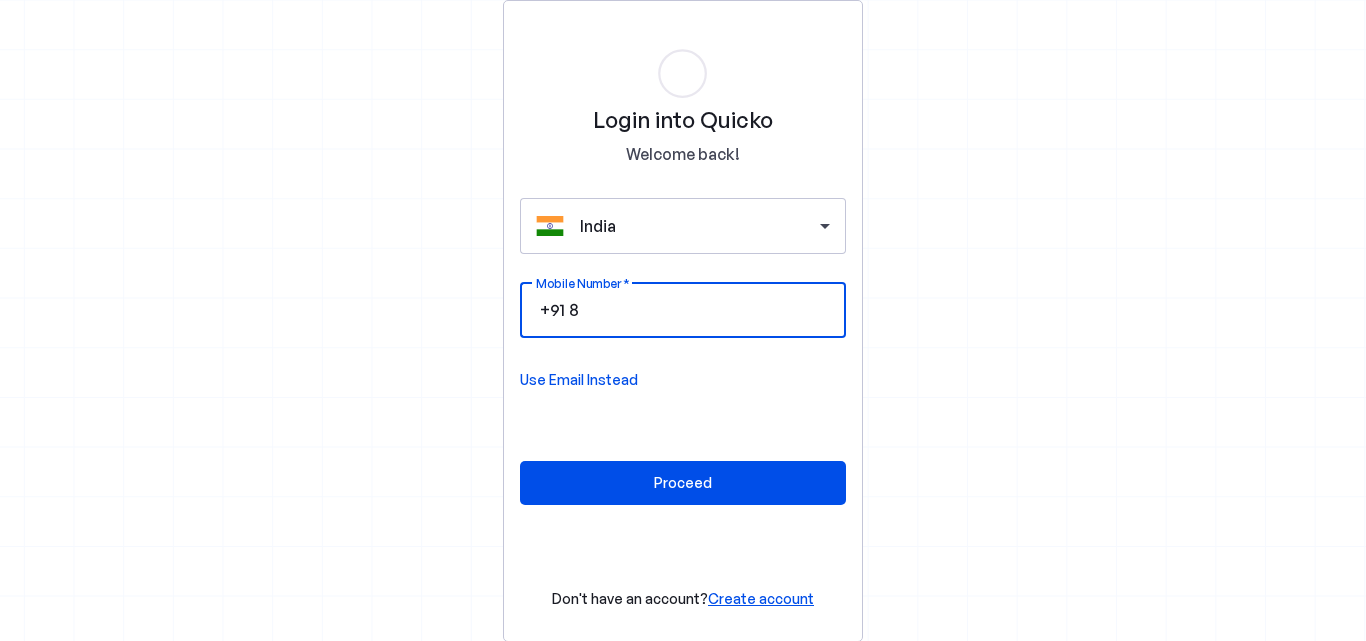 type 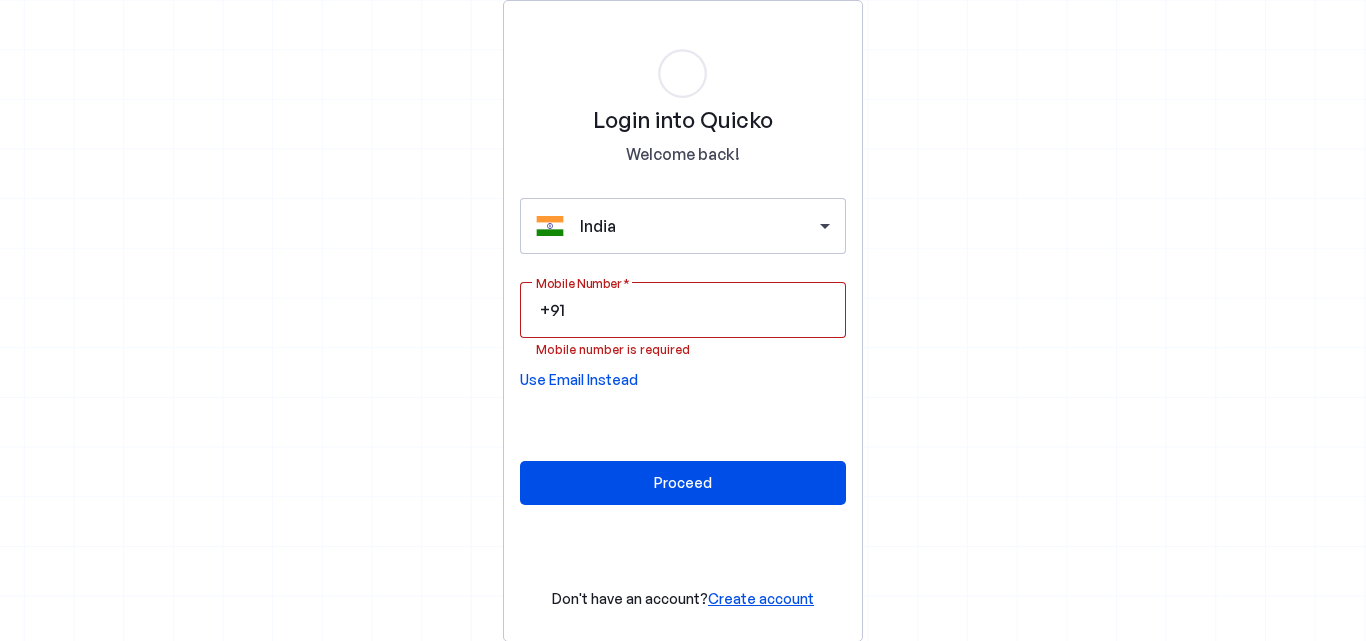 click on "Login into Quicko  Welcome back!  India Mobile Number  +91 Mobile number is required Use Email Instead Proceed Don't have an account?  Create account" at bounding box center (683, 320) 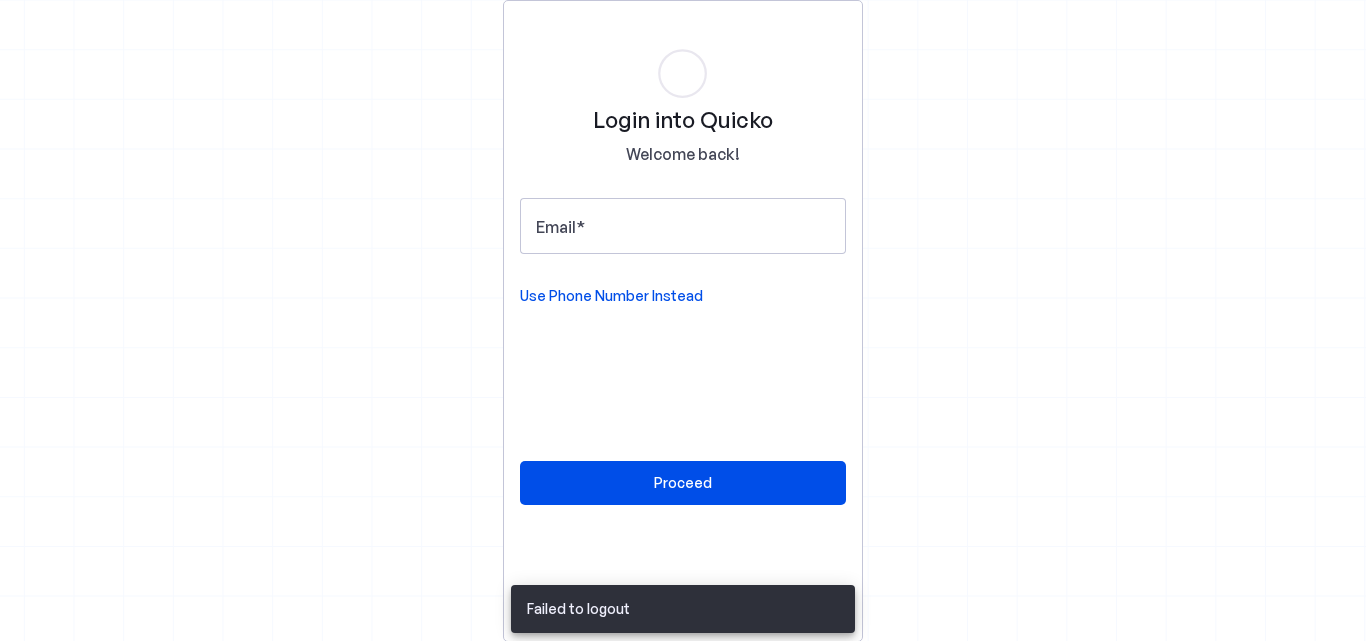 scroll, scrollTop: 0, scrollLeft: 0, axis: both 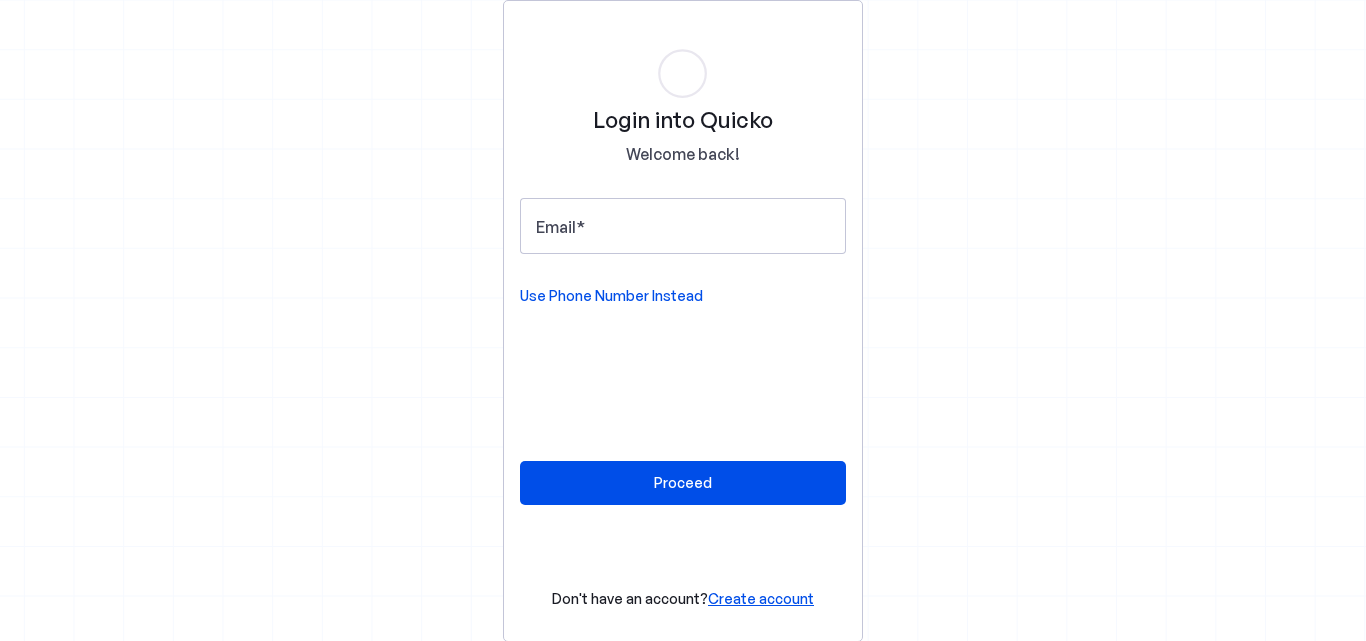 drag, startPoint x: 815, startPoint y: 566, endPoint x: 614, endPoint y: 389, distance: 267.82455 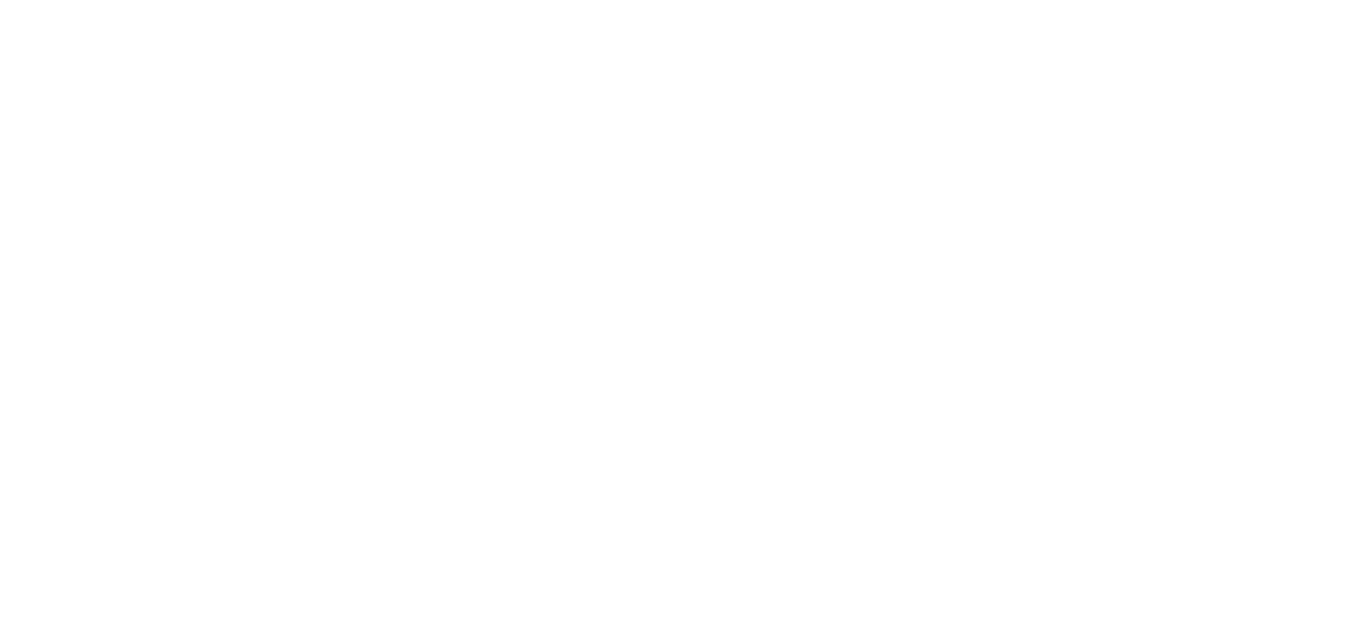 scroll, scrollTop: 0, scrollLeft: 0, axis: both 